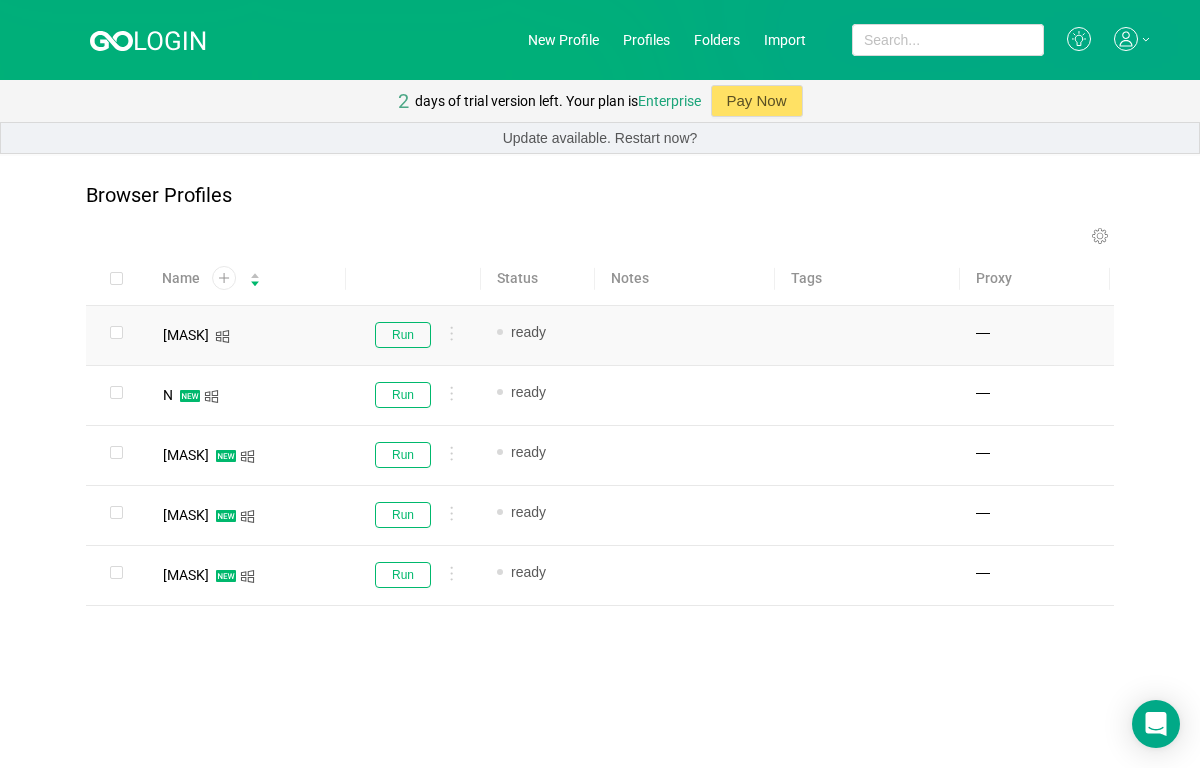 scroll, scrollTop: 0, scrollLeft: 0, axis: both 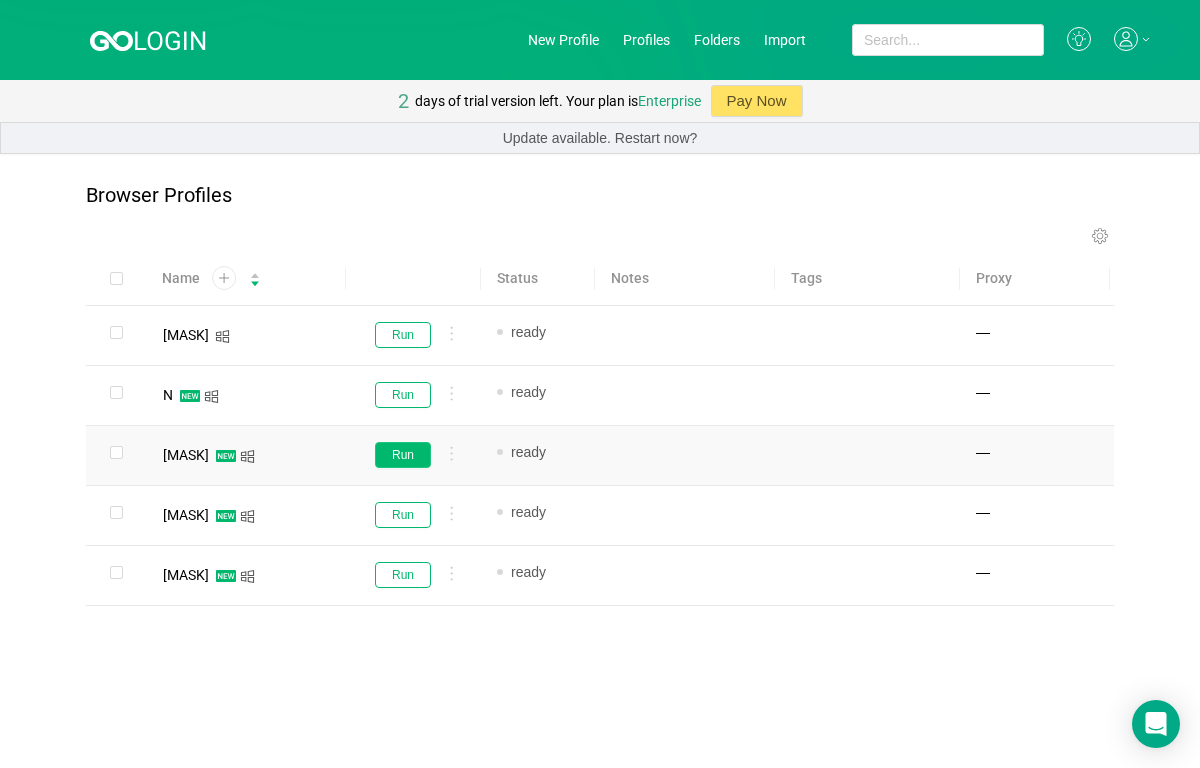 click on "Run" at bounding box center [403, 455] 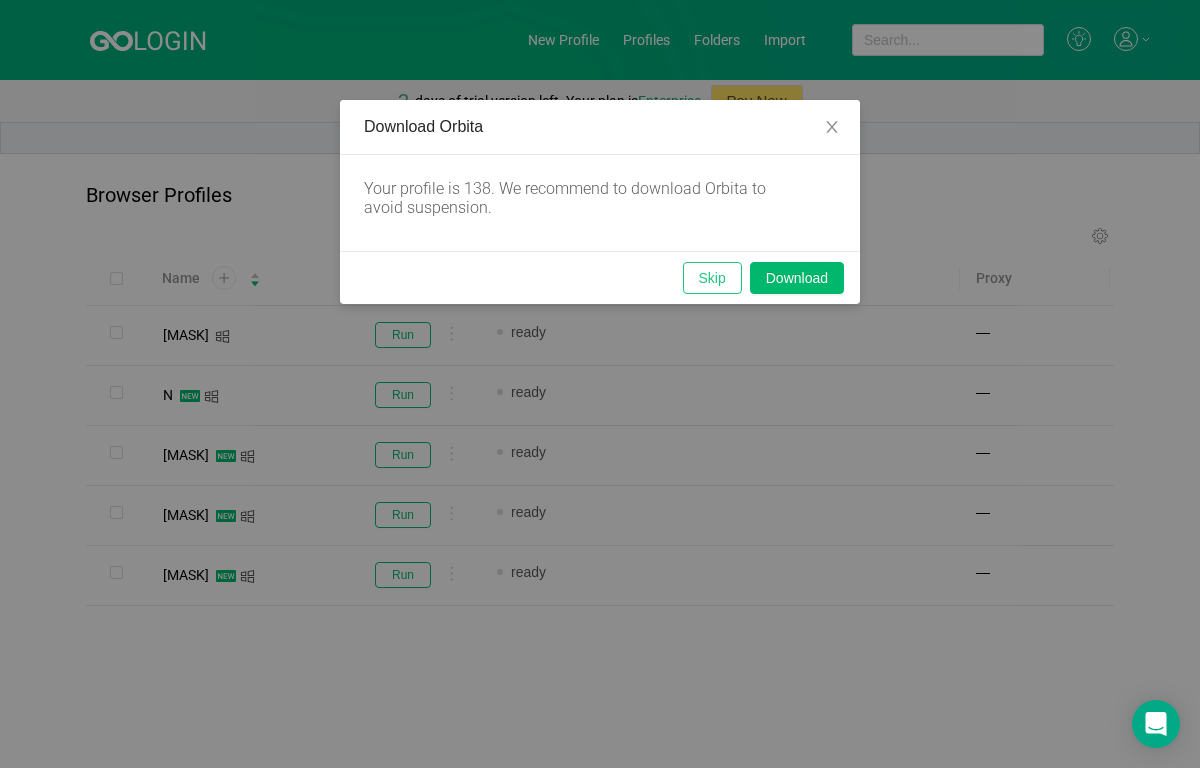 click on "Skip" at bounding box center [712, 278] 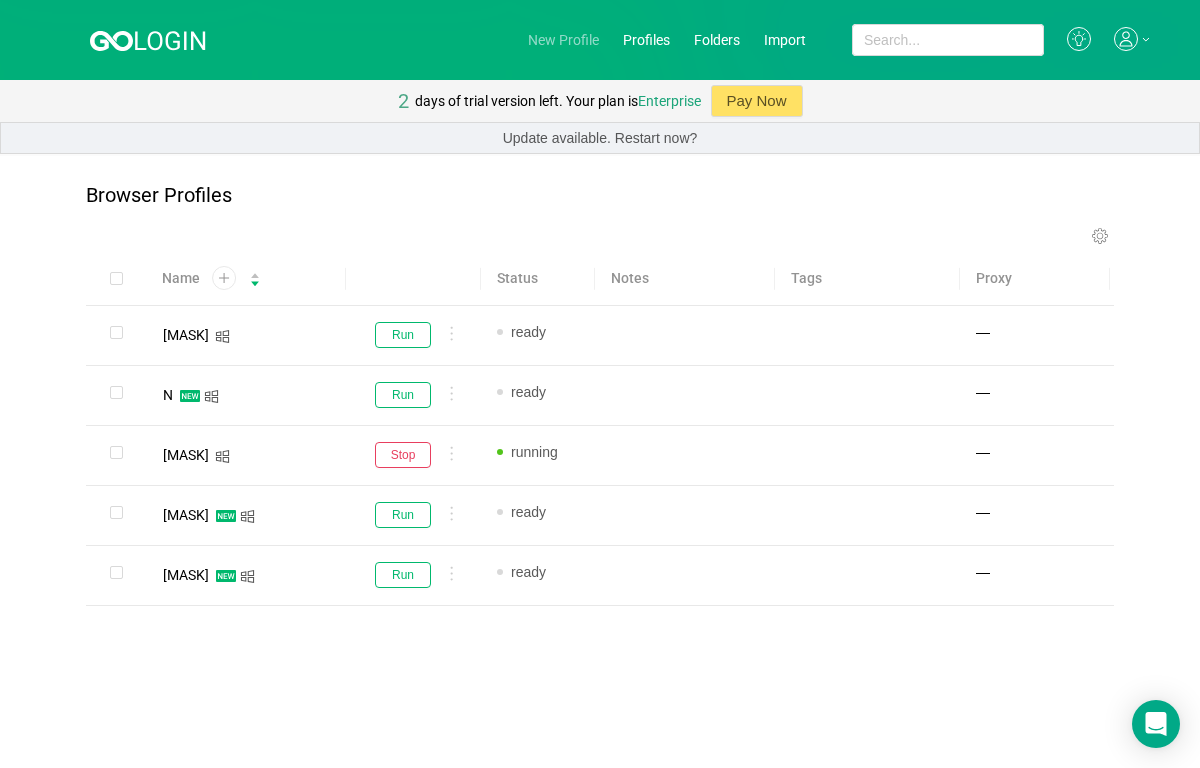 click on "New Profile" at bounding box center [563, 40] 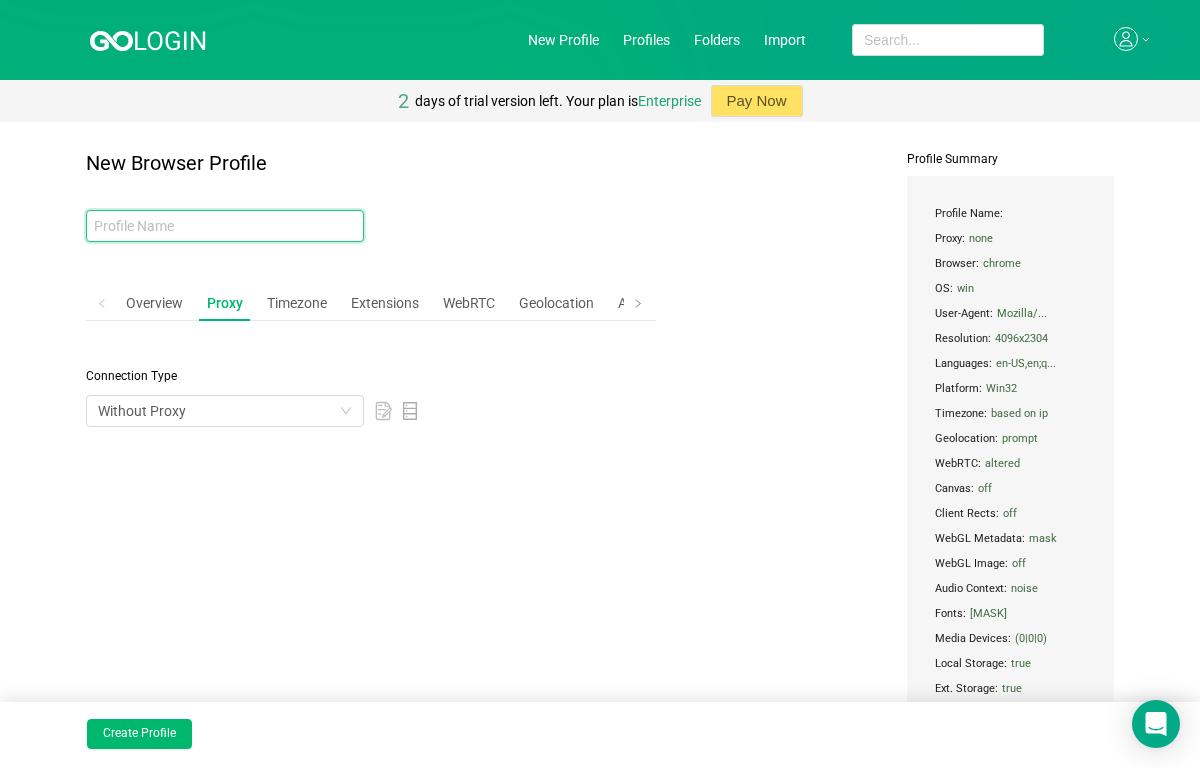 click at bounding box center (225, 226) 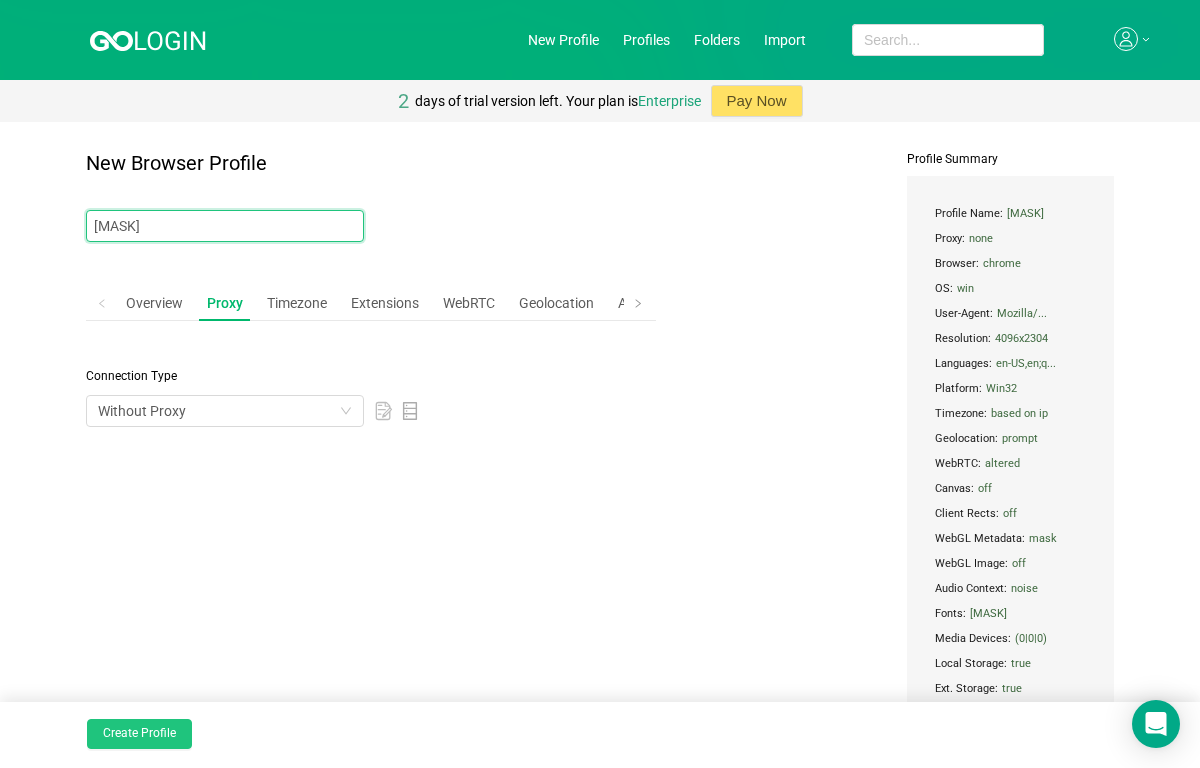 type on "[MASK]" 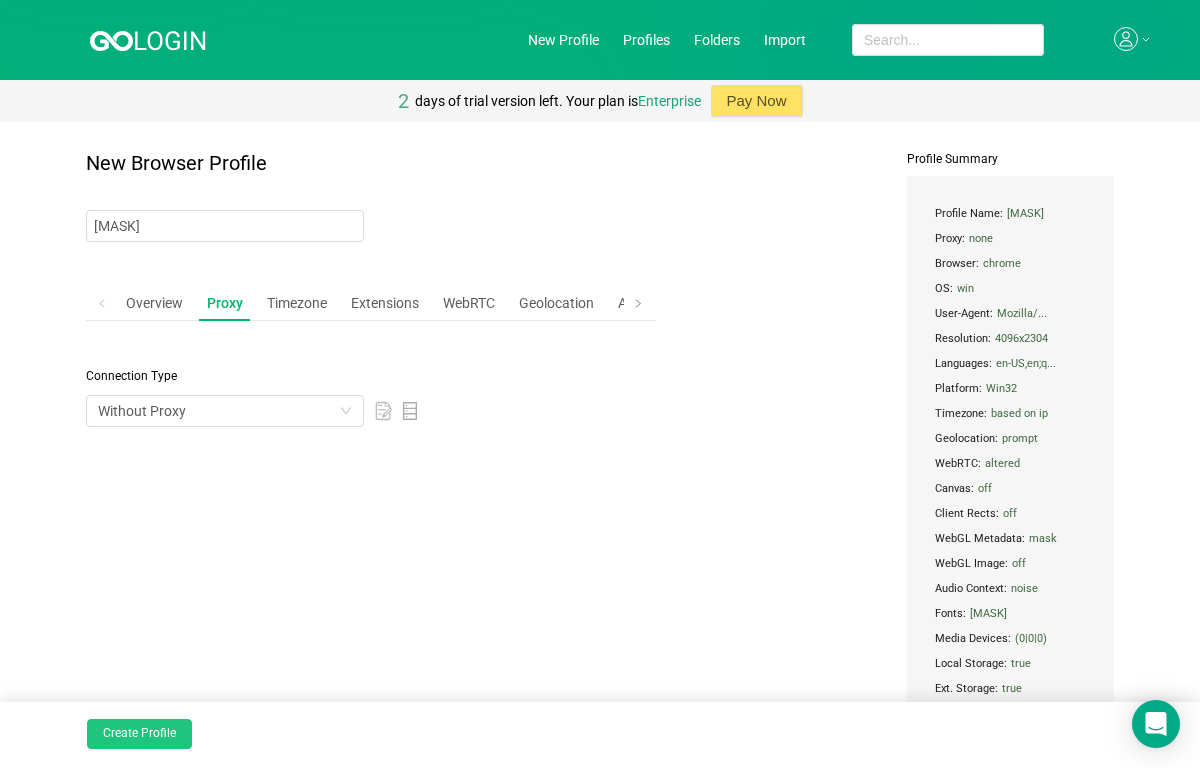 click on "Create Profile" at bounding box center (139, 734) 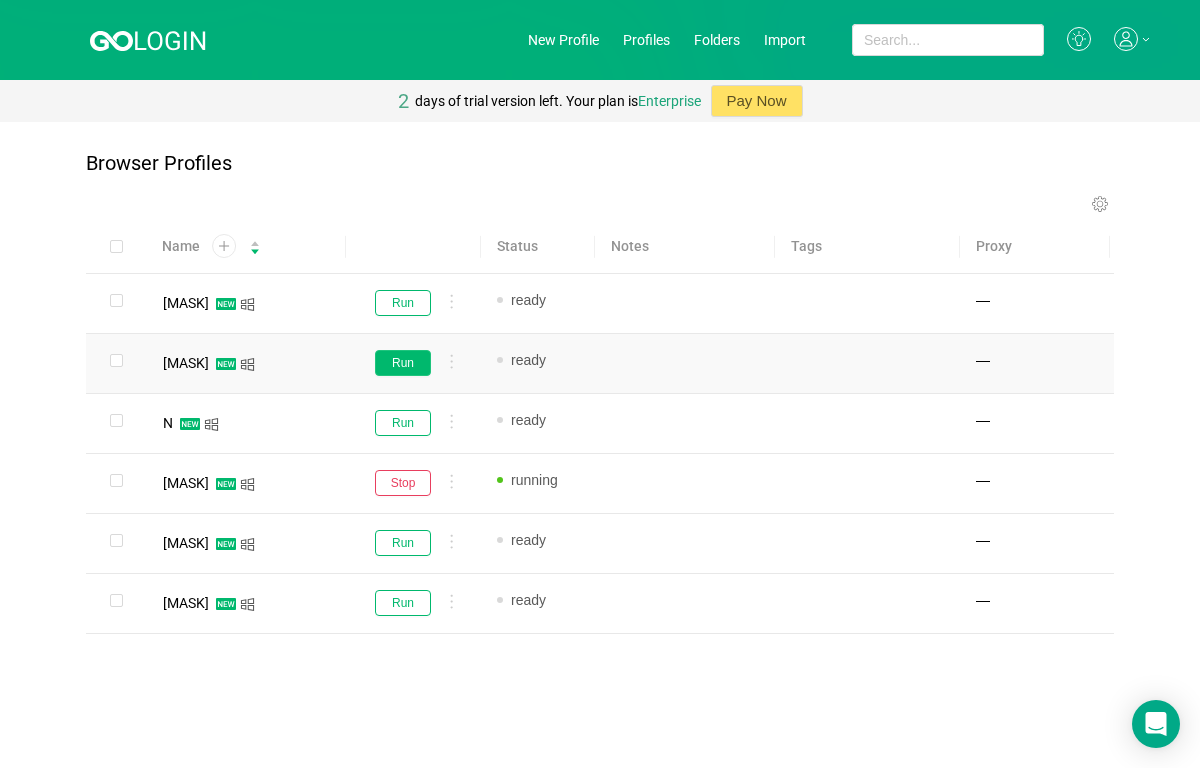 click on "Run" at bounding box center (403, 363) 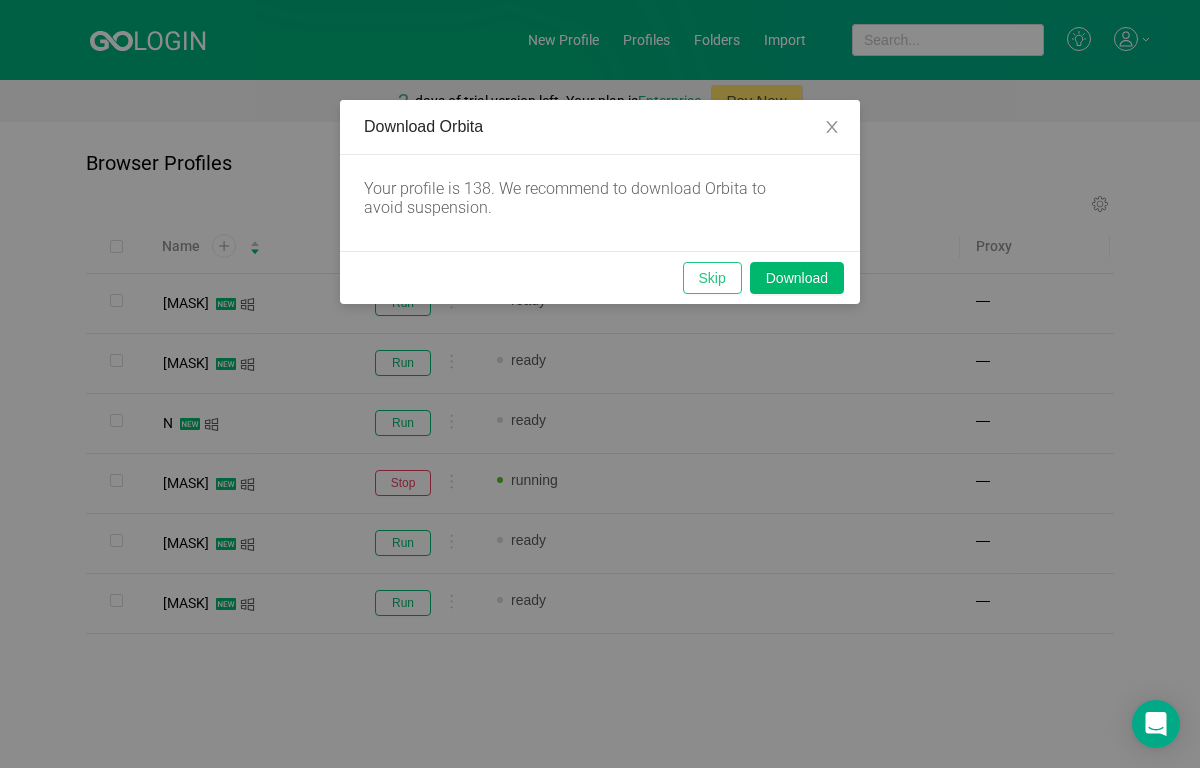 click on "Skip" at bounding box center (712, 278) 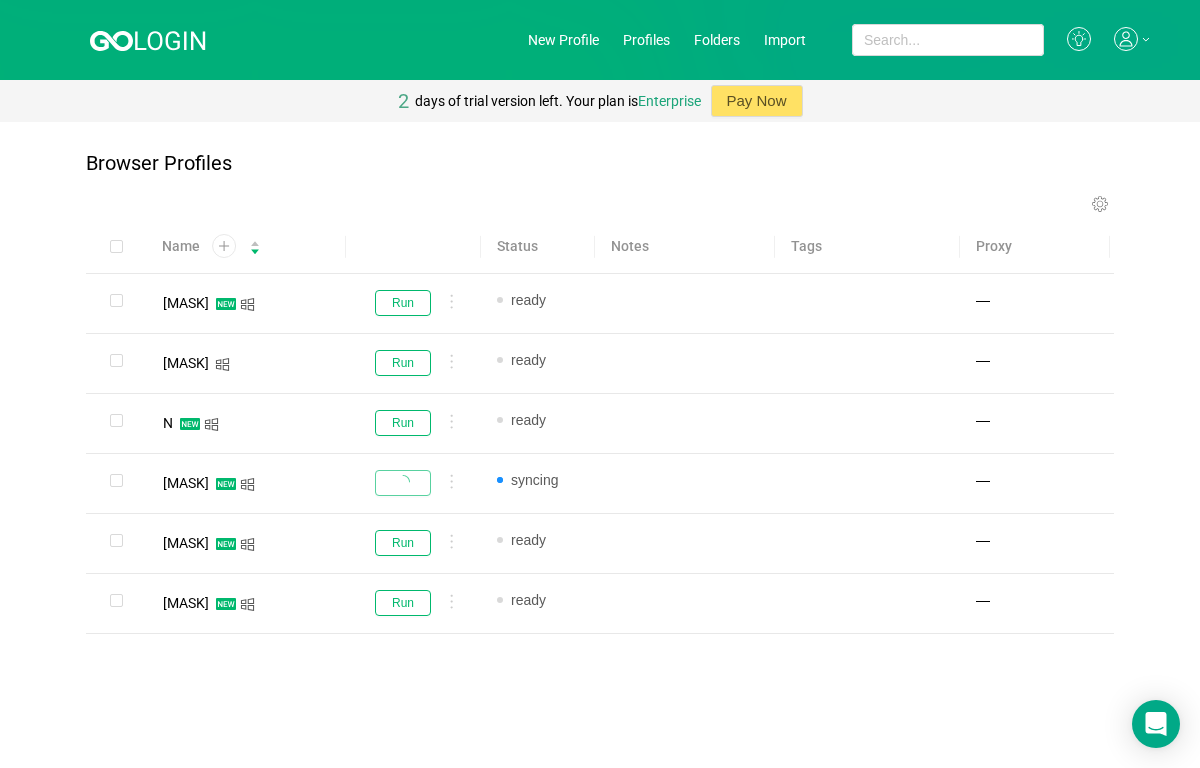 click on "New Profile Profiles Folders Import" at bounding box center (600, 40) 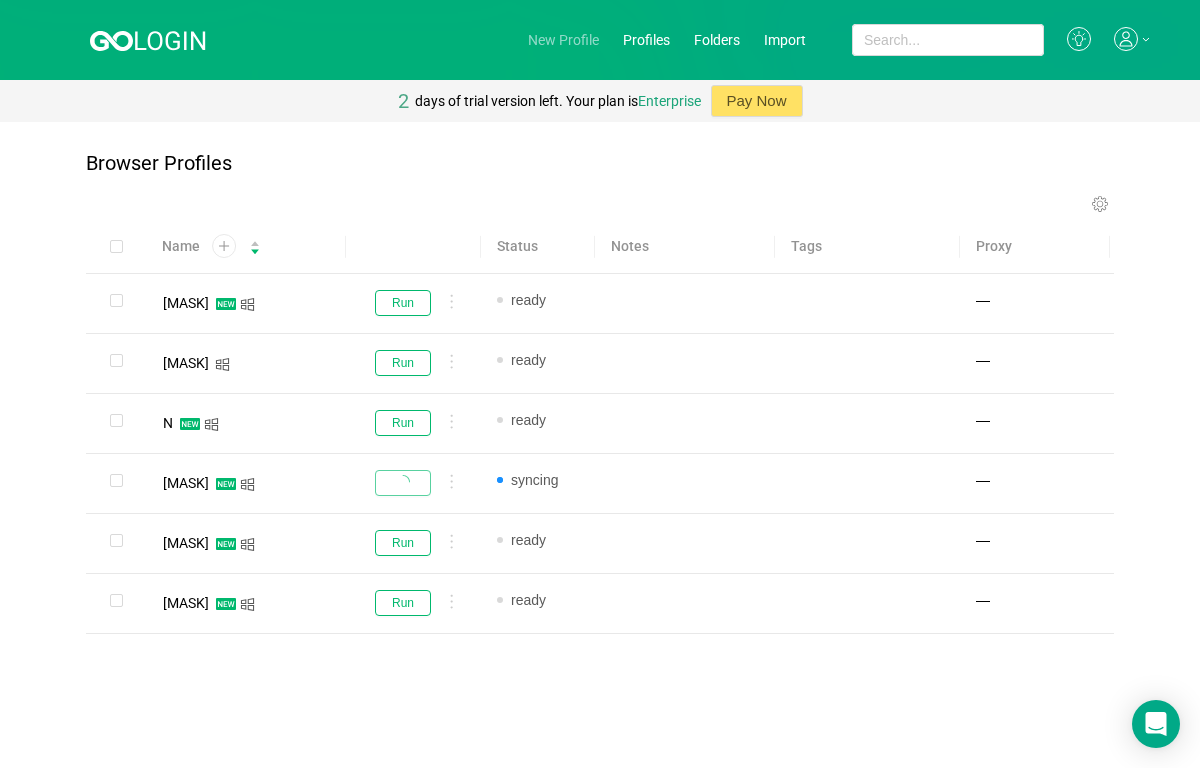 click on "New Profile" at bounding box center [563, 40] 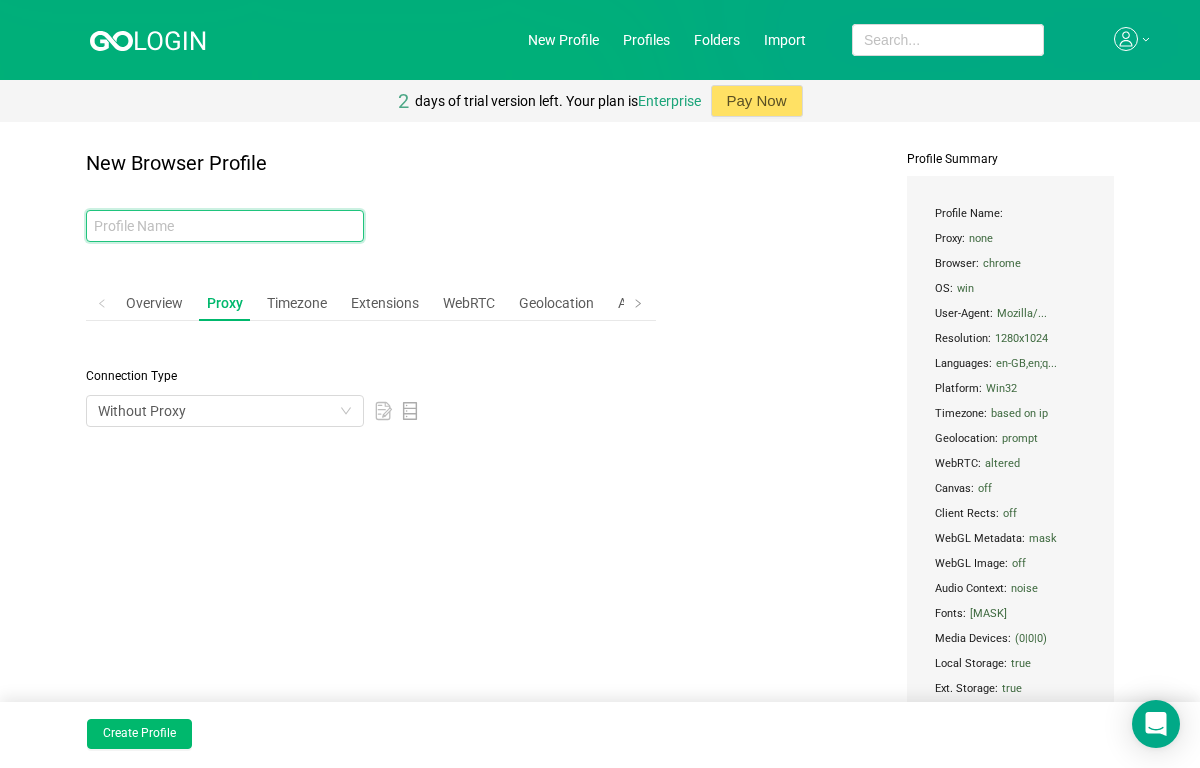 click at bounding box center (225, 226) 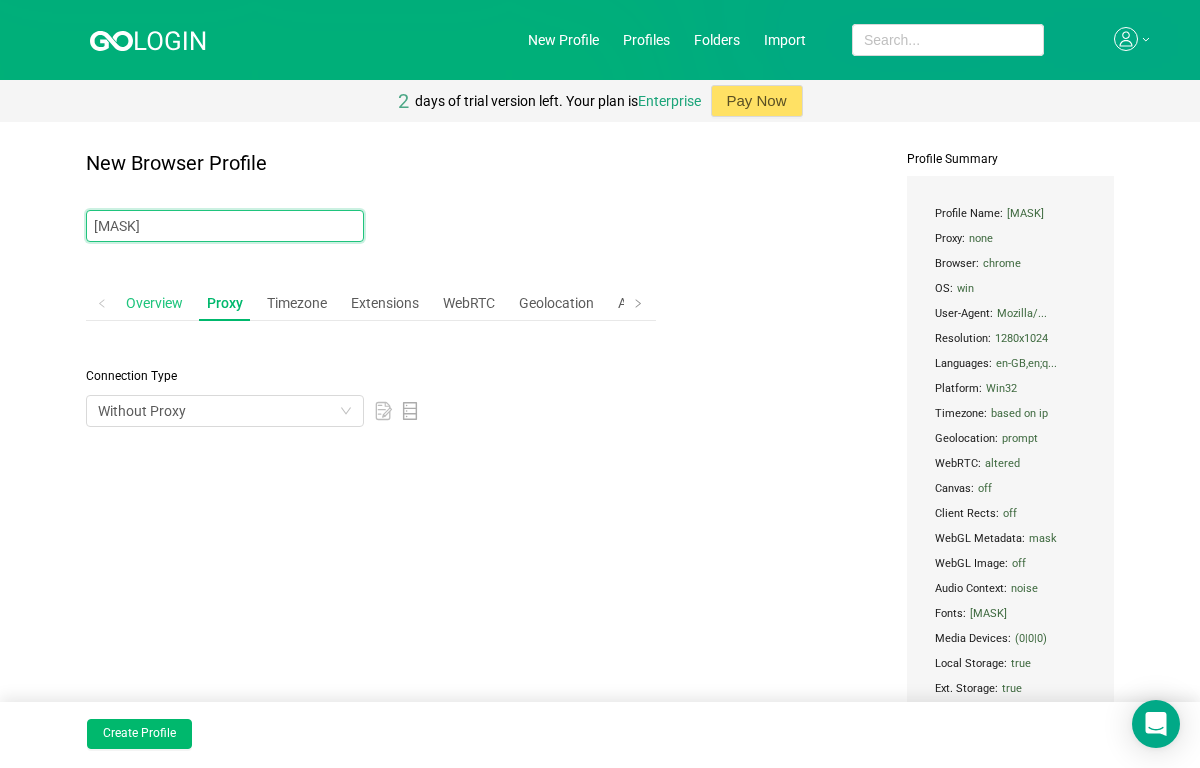 type on "[MASK]" 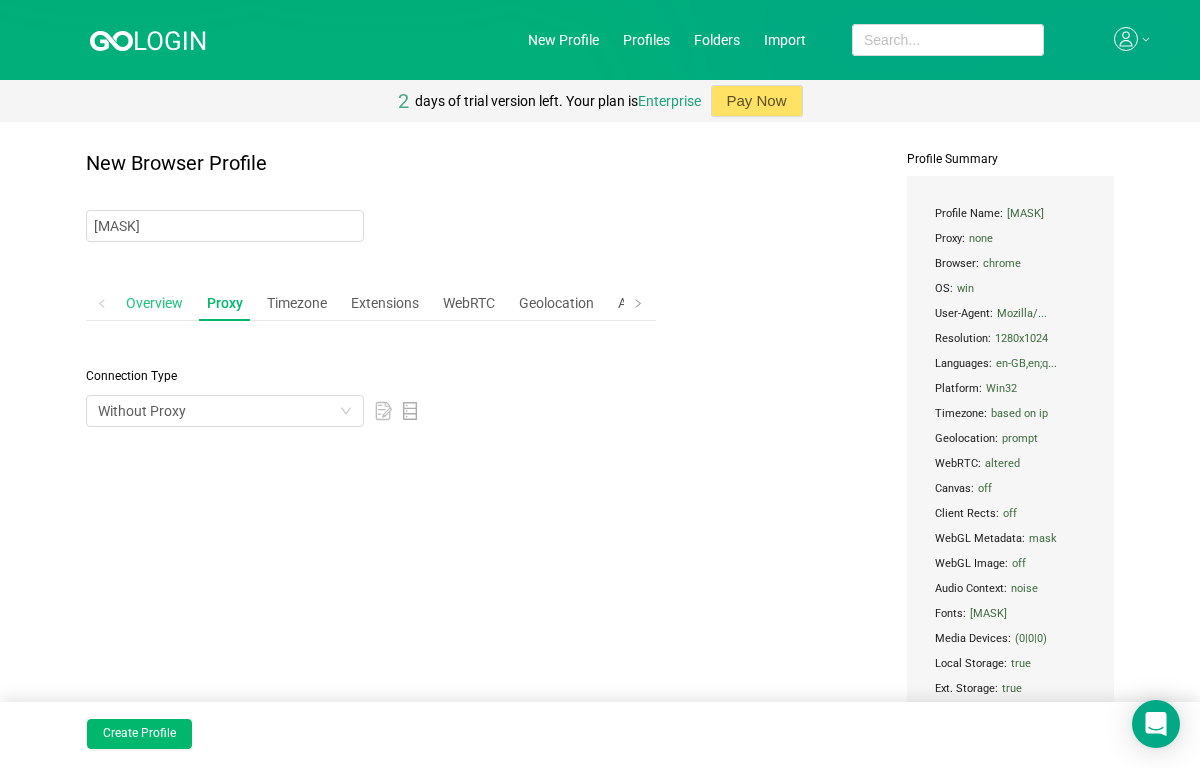 click on "Overview" at bounding box center [154, 303] 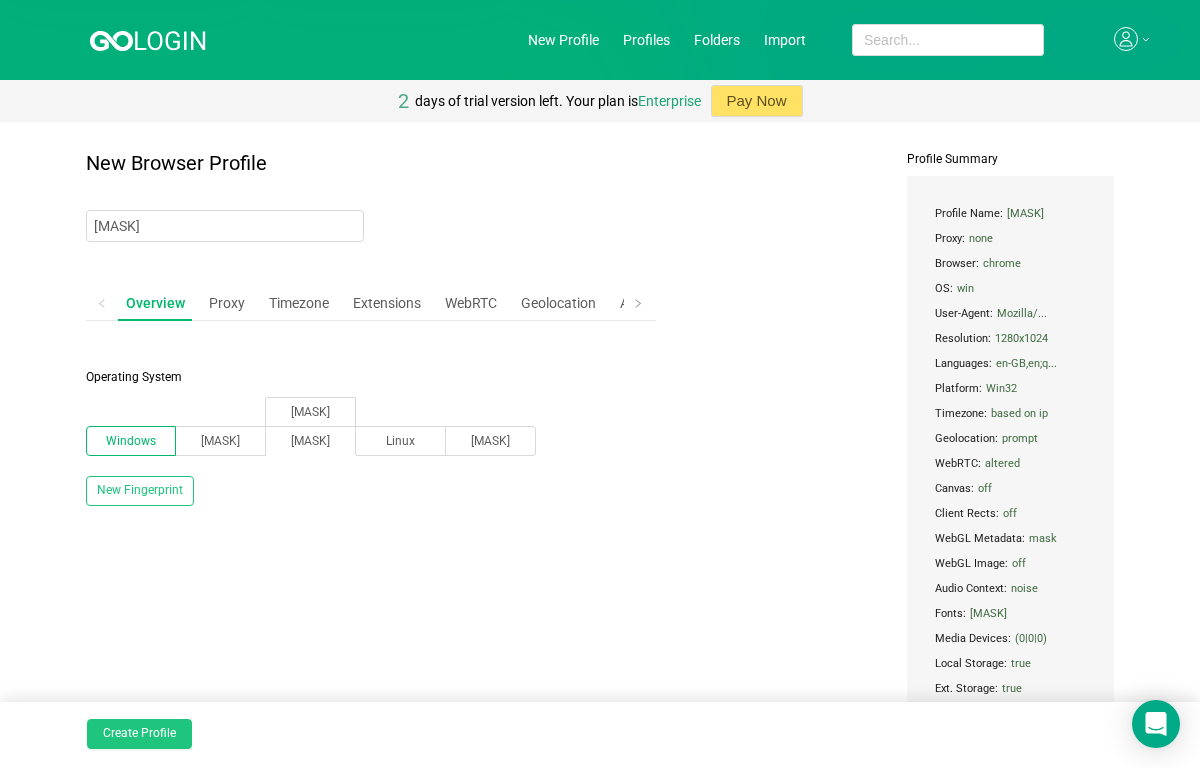 click on "Create Profile" at bounding box center [139, 734] 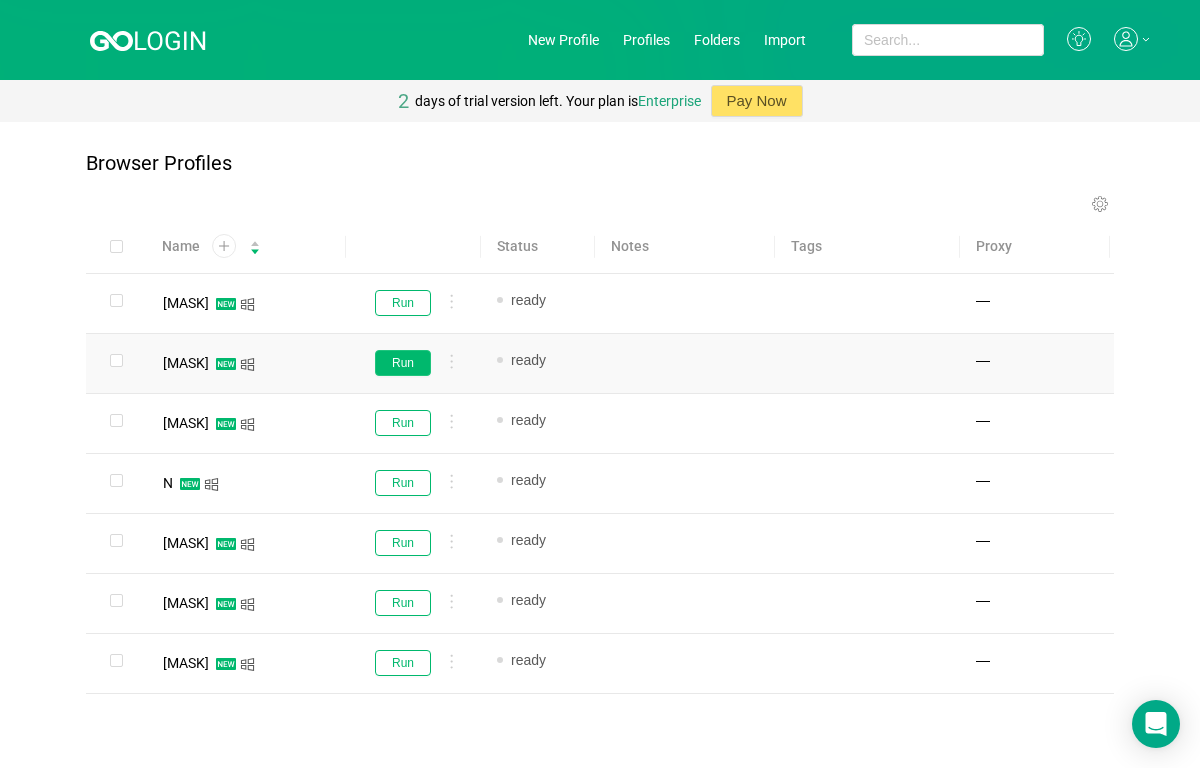 click on "Run" at bounding box center (403, 363) 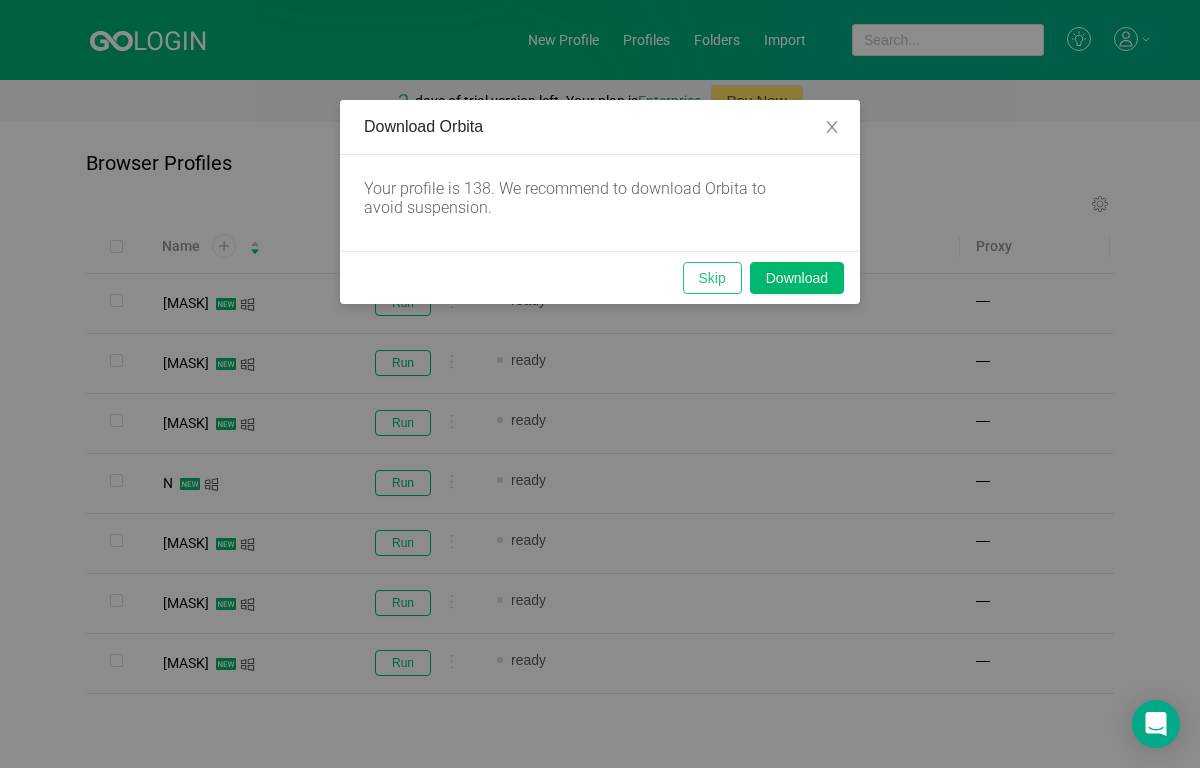 click on "Skip" at bounding box center (712, 278) 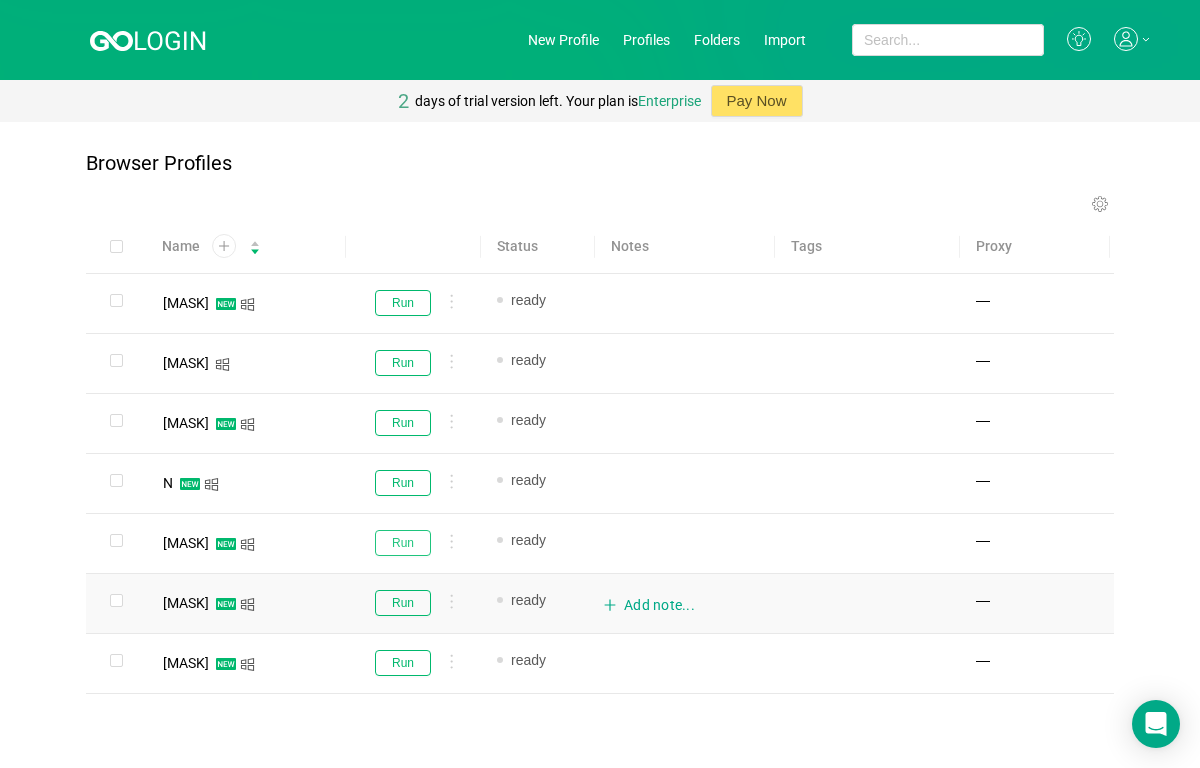 drag, startPoint x: 416, startPoint y: 555, endPoint x: 692, endPoint y: 617, distance: 282.87805 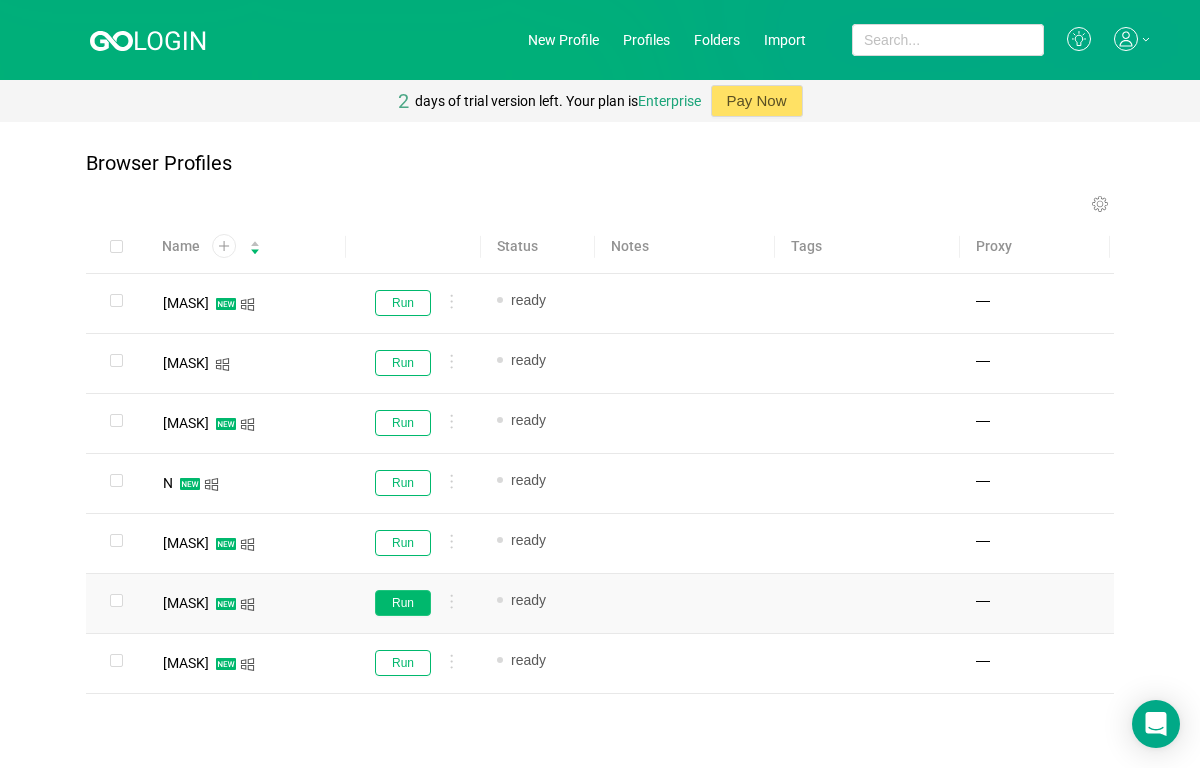 click on "Run" at bounding box center (403, 603) 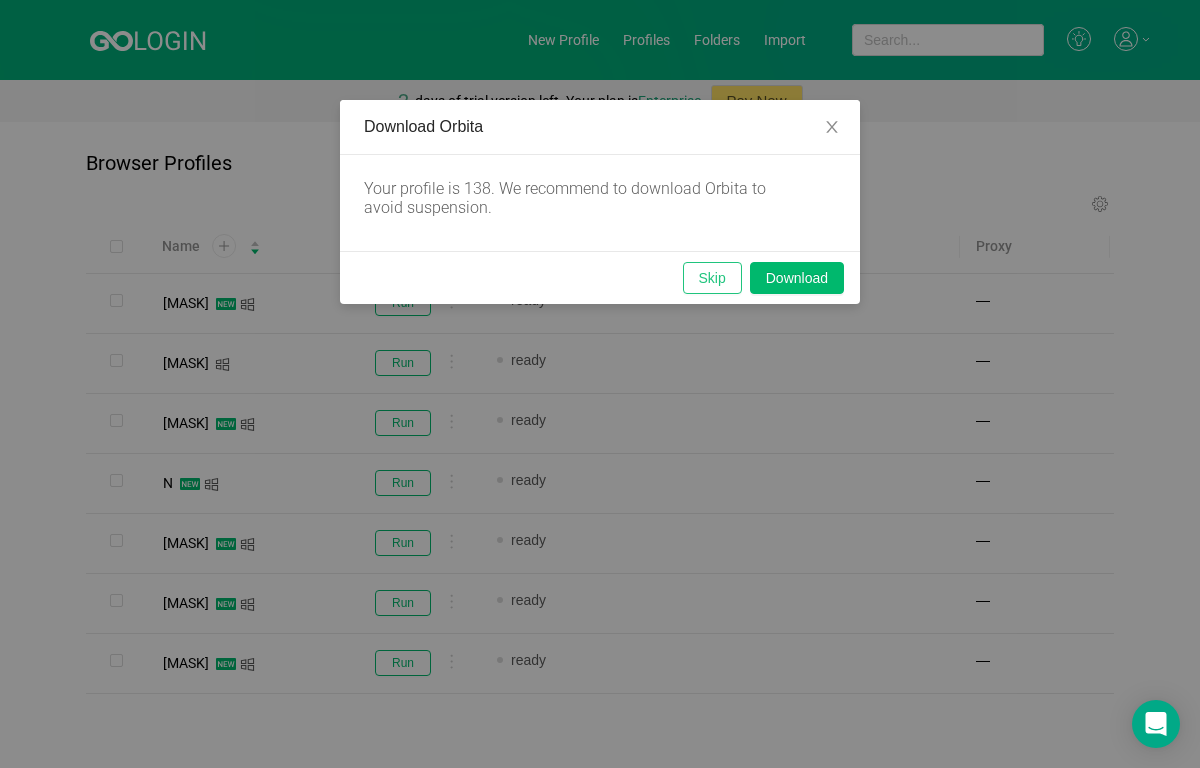 click on "Skip" at bounding box center [712, 278] 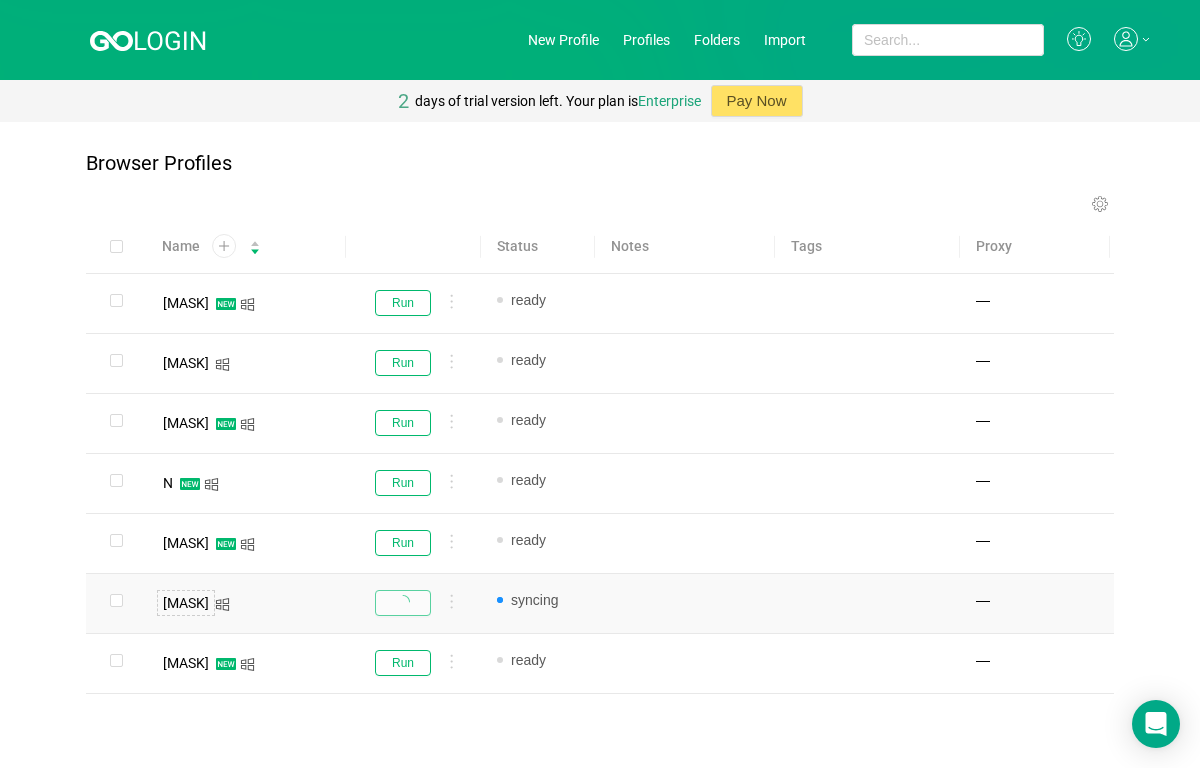 click on "[MASK]" at bounding box center [186, 603] 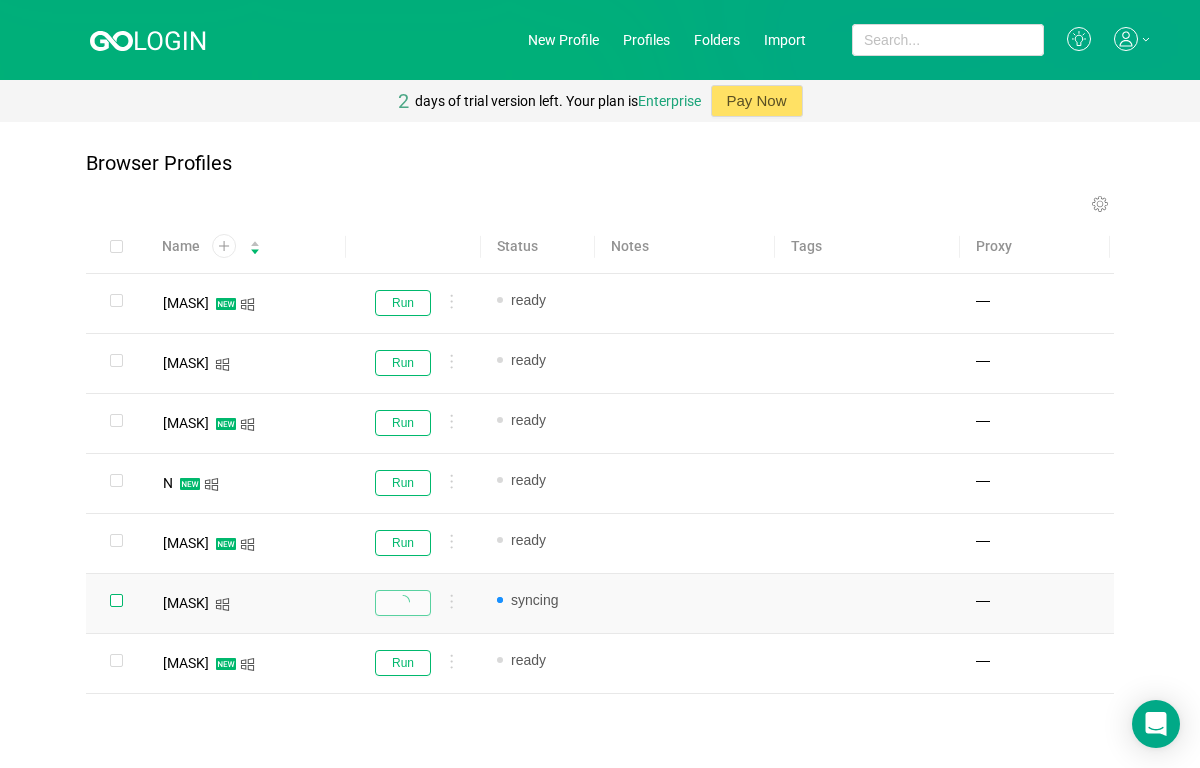 click at bounding box center [116, 600] 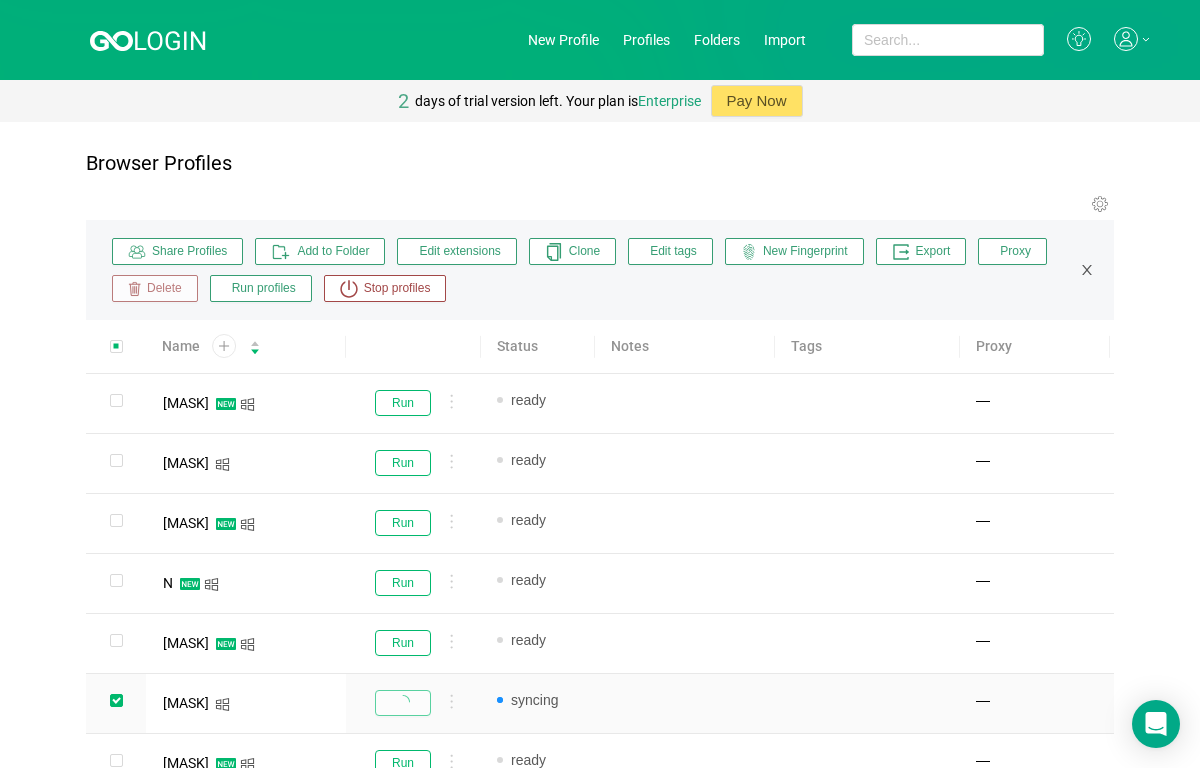 click on "Delete" at bounding box center [155, 288] 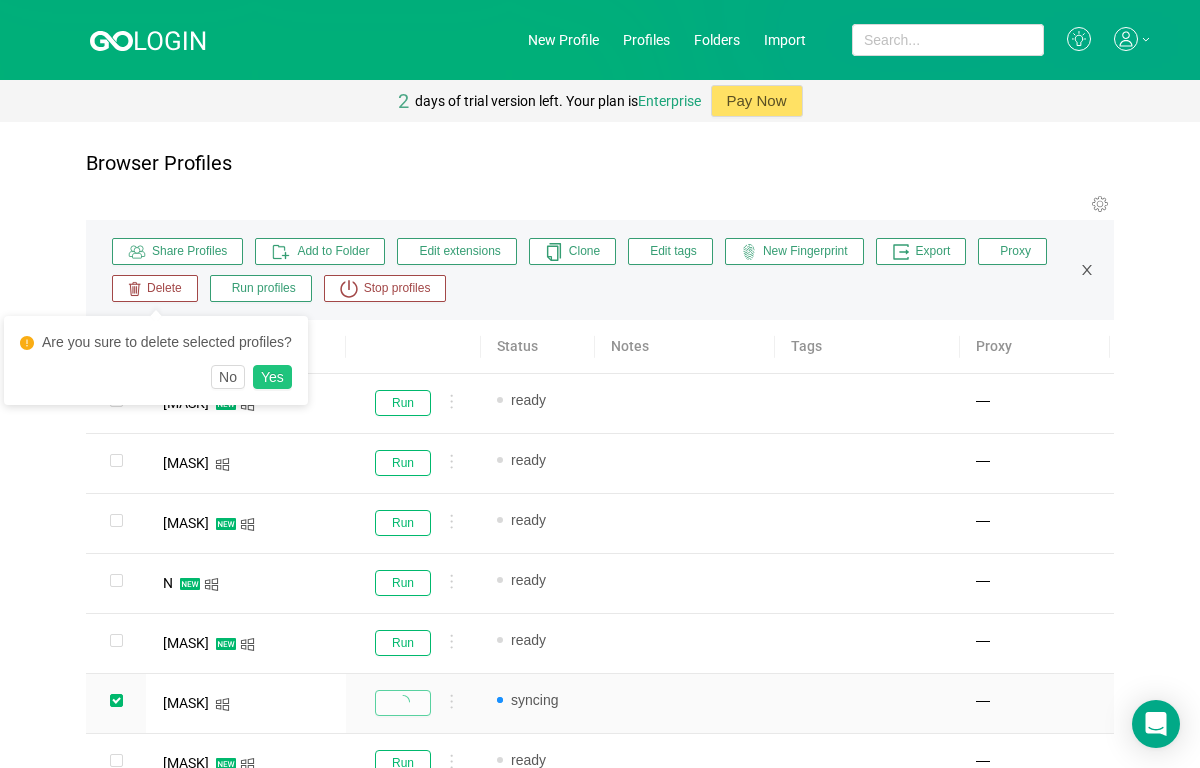 click on "Yes" at bounding box center [272, 377] 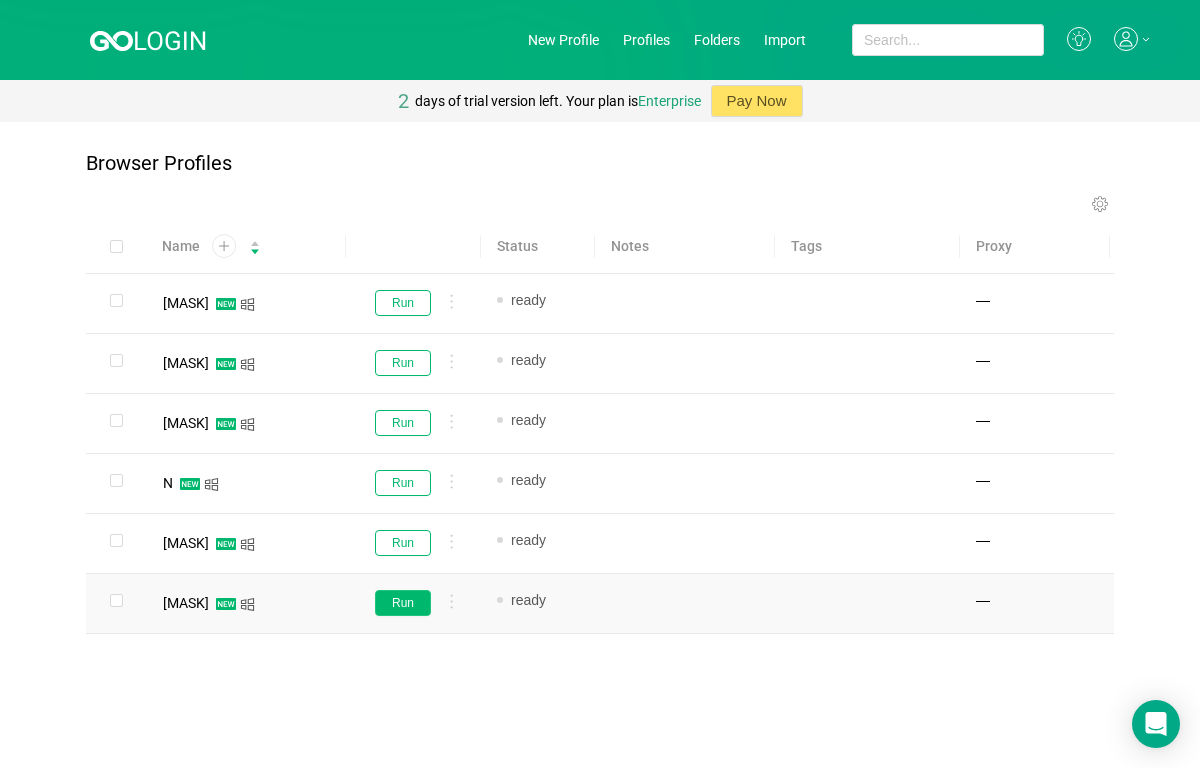 click on "Run" at bounding box center [403, 603] 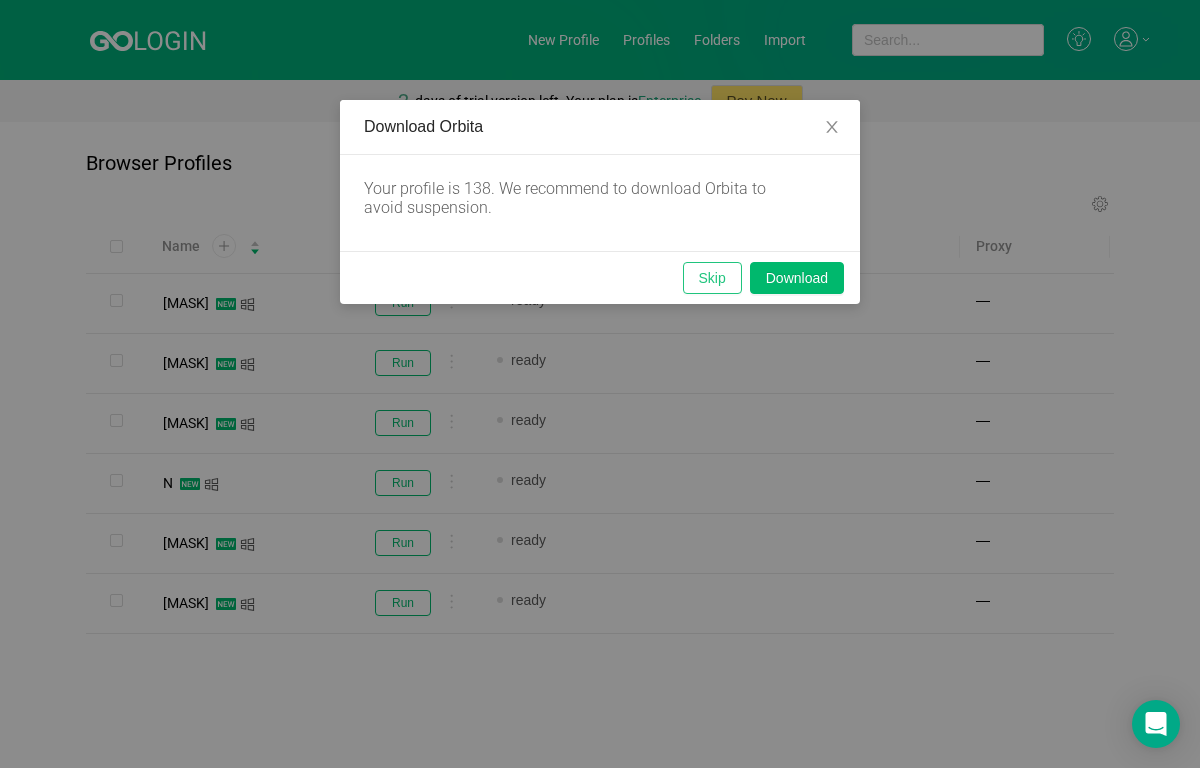 click on "Skip" at bounding box center [712, 278] 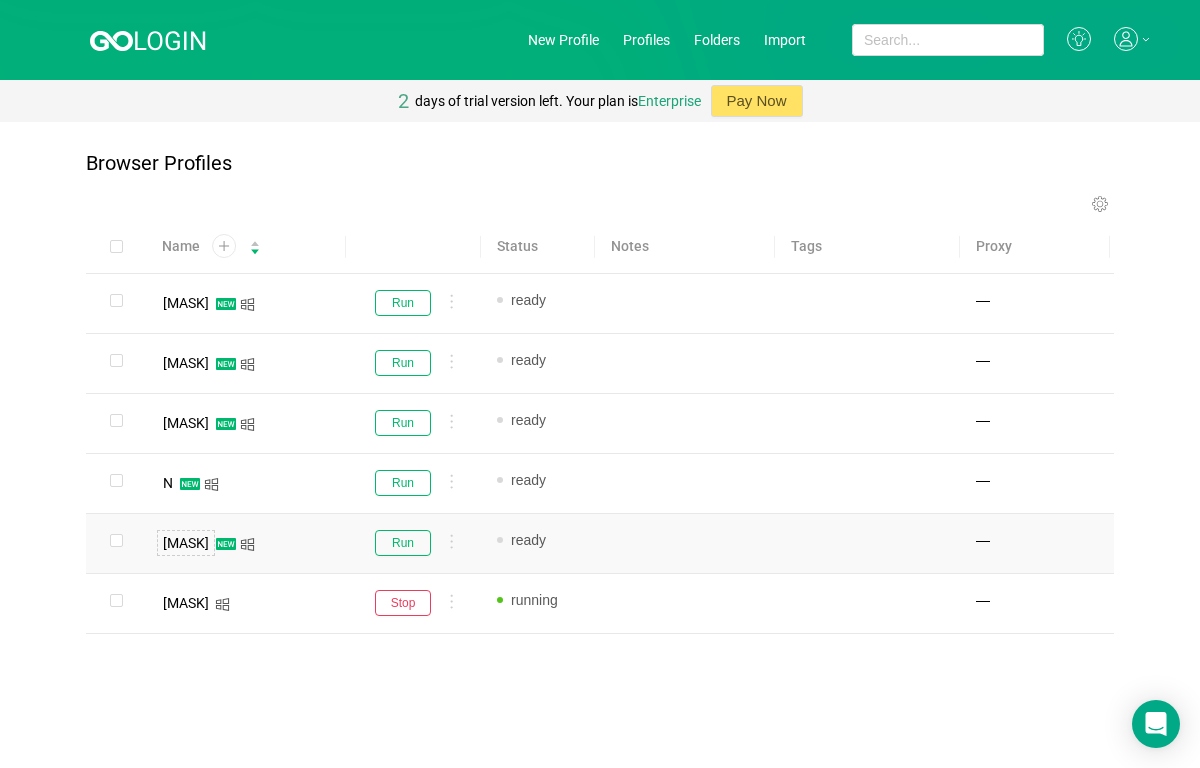 click on "[MASK]" at bounding box center (186, 543) 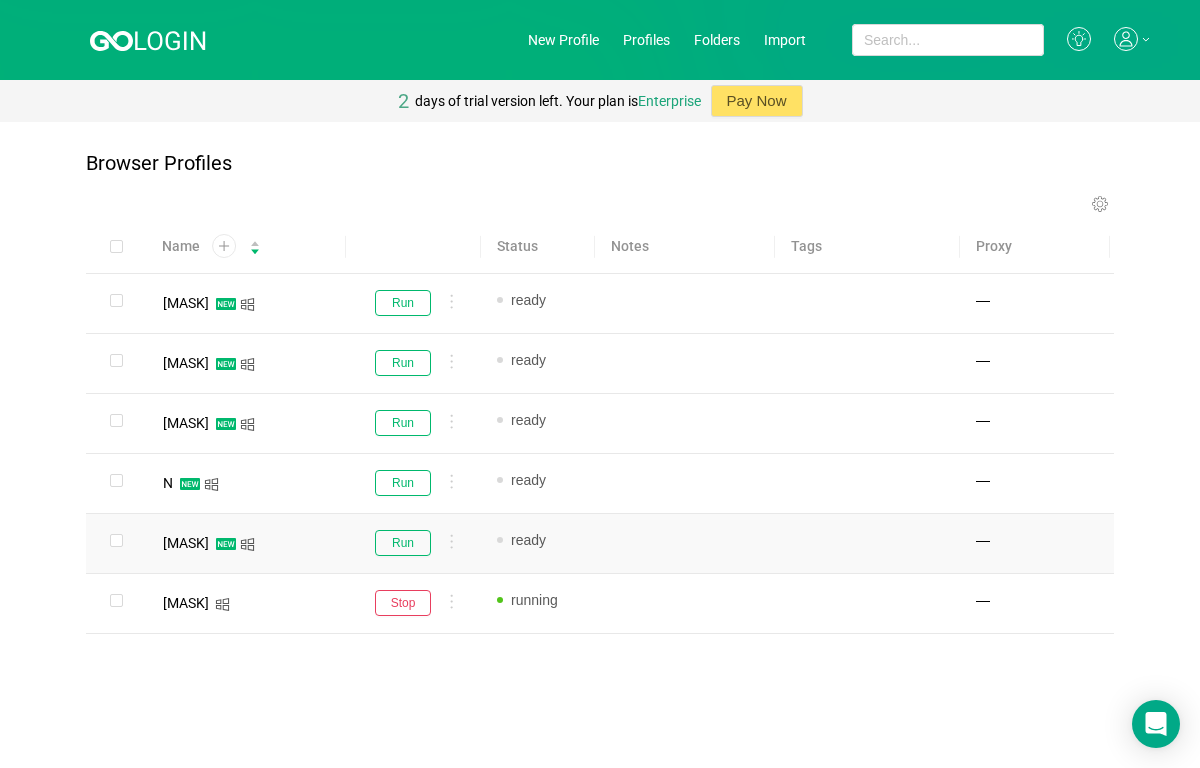 copy on "[MASK]" 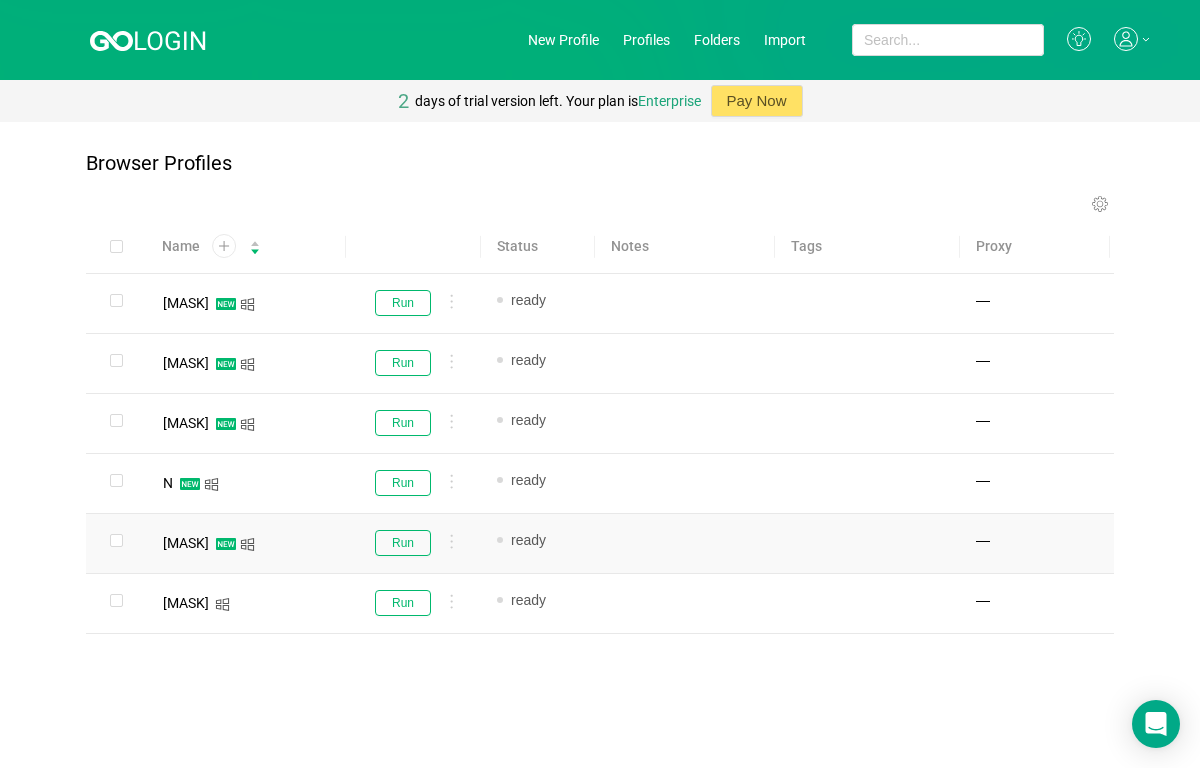 click on "Profile Name Status Notes Tags Proxy [MASK] Run ready Add note... Add tag... — [MASK] Run ready Add note... Add tag... — [MASK] Run ready Add note... Add tag... — [MASK] Run ready Add note... Add tag... — [MASK] Run ready Add note... Add tag... — [MASK] Run ready Add note..." at bounding box center [600, 459] 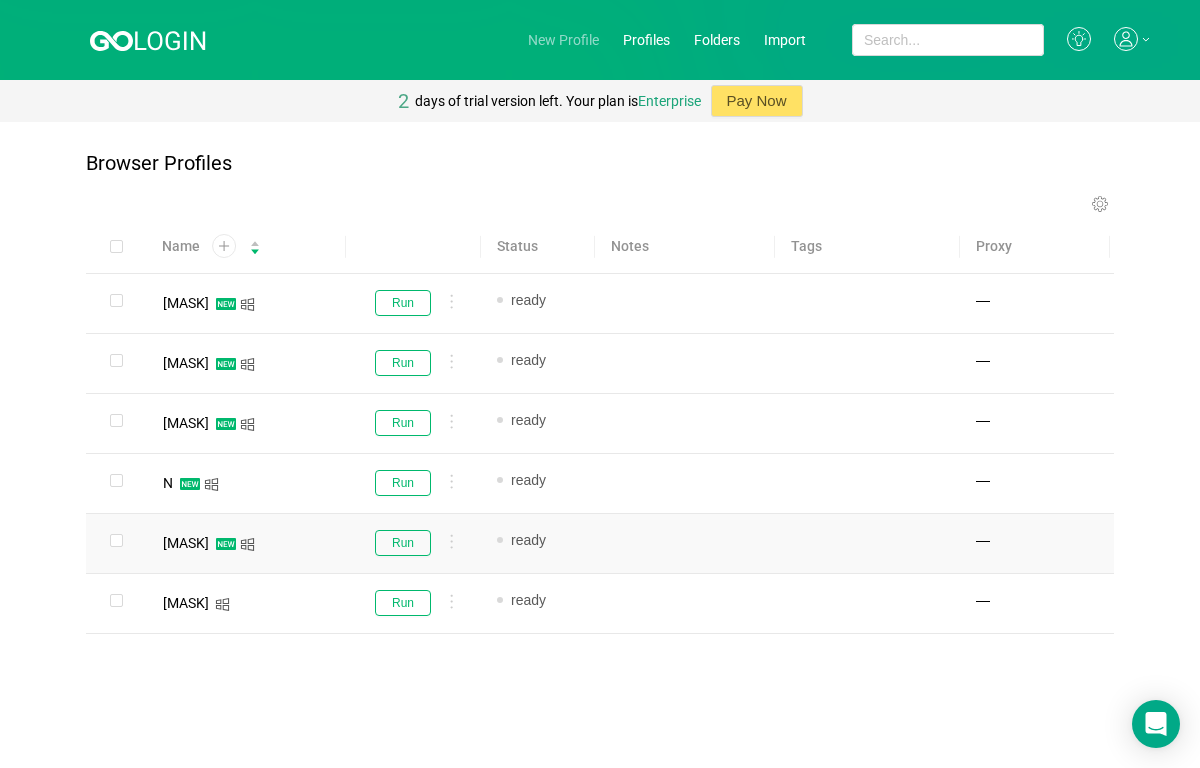 click on "New Profile" at bounding box center [563, 40] 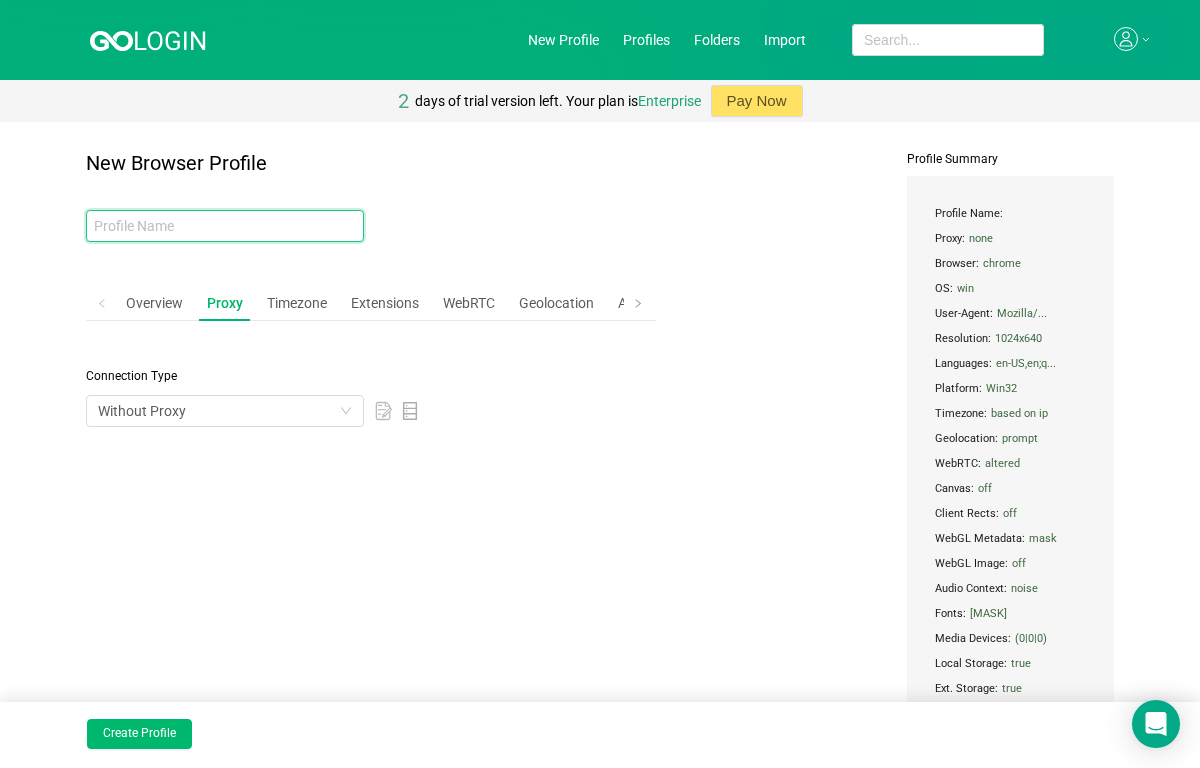 click at bounding box center (225, 226) 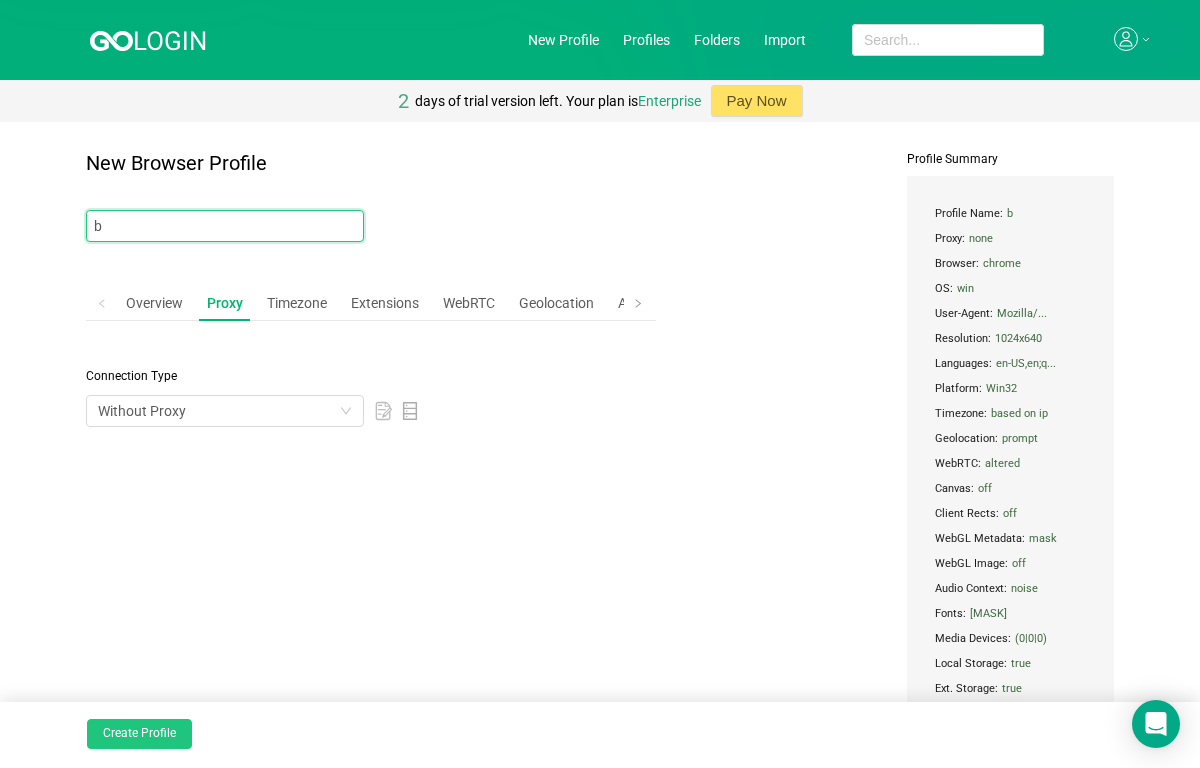 type on "b" 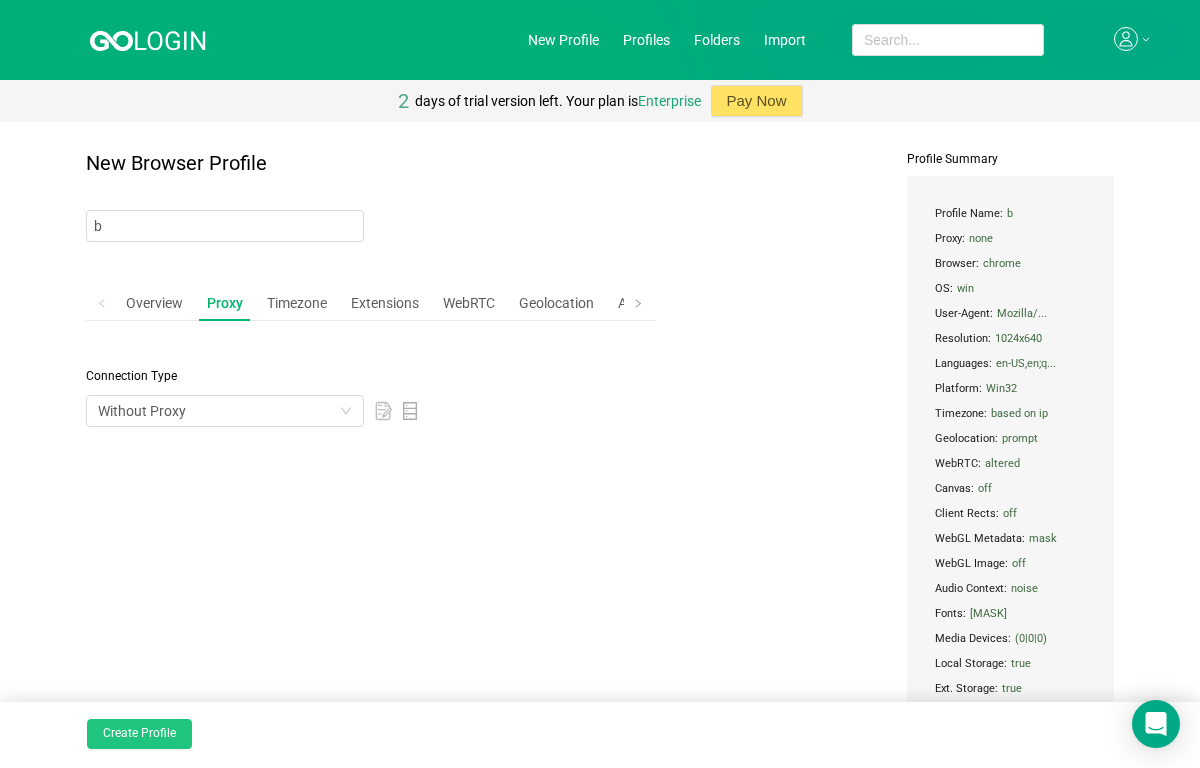 click on "Create Profile" at bounding box center (139, 734) 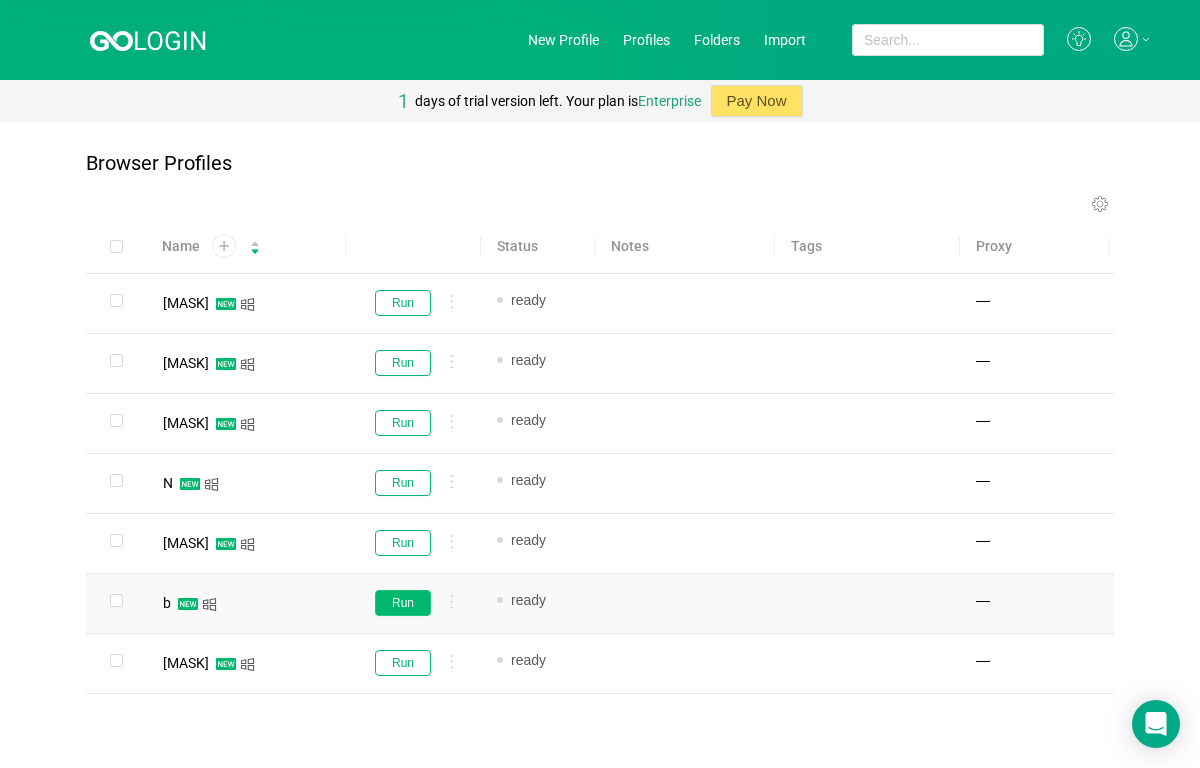 click on "Run" at bounding box center (403, 603) 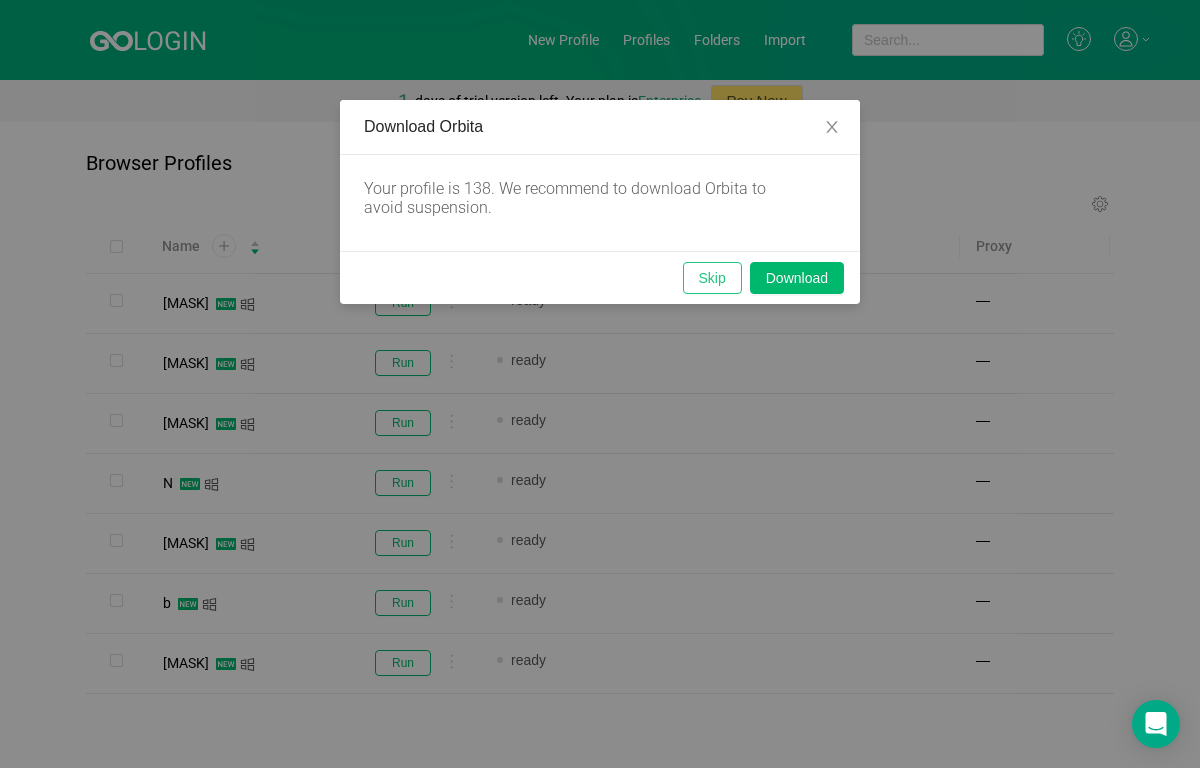 click on "Skip" at bounding box center (712, 278) 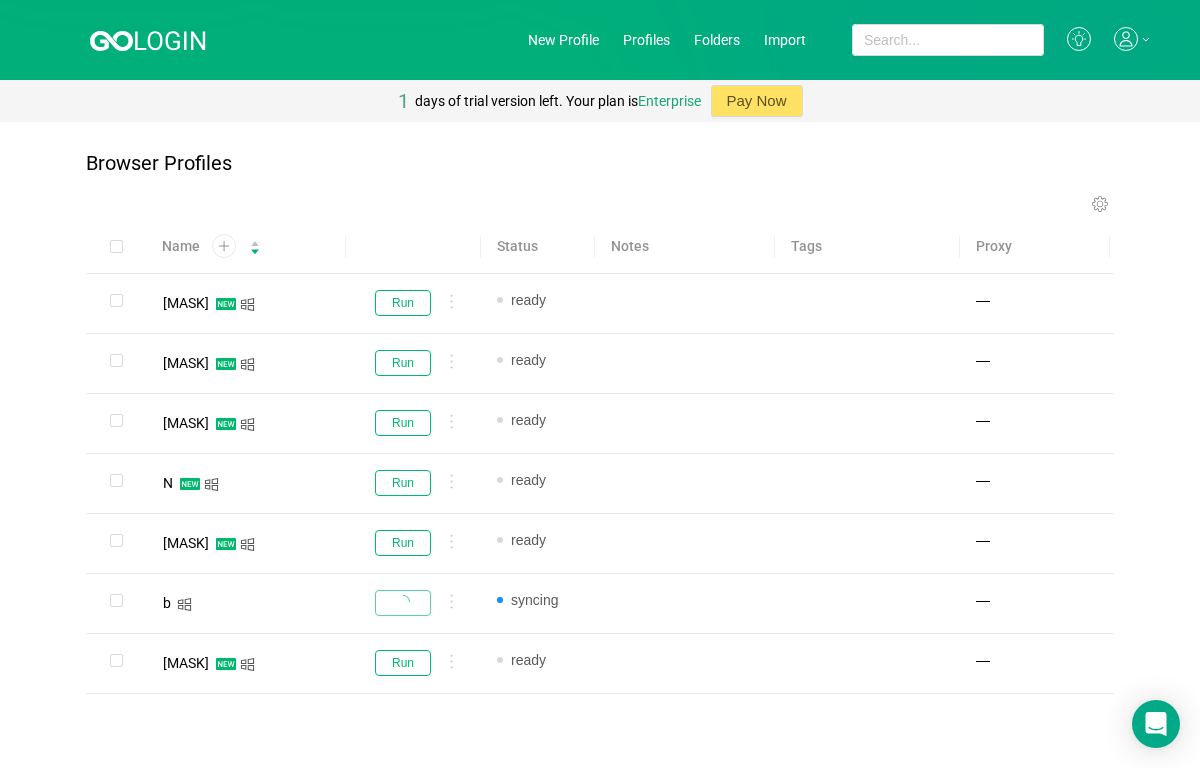 click on "Browser Profiles" at bounding box center [600, 173] 